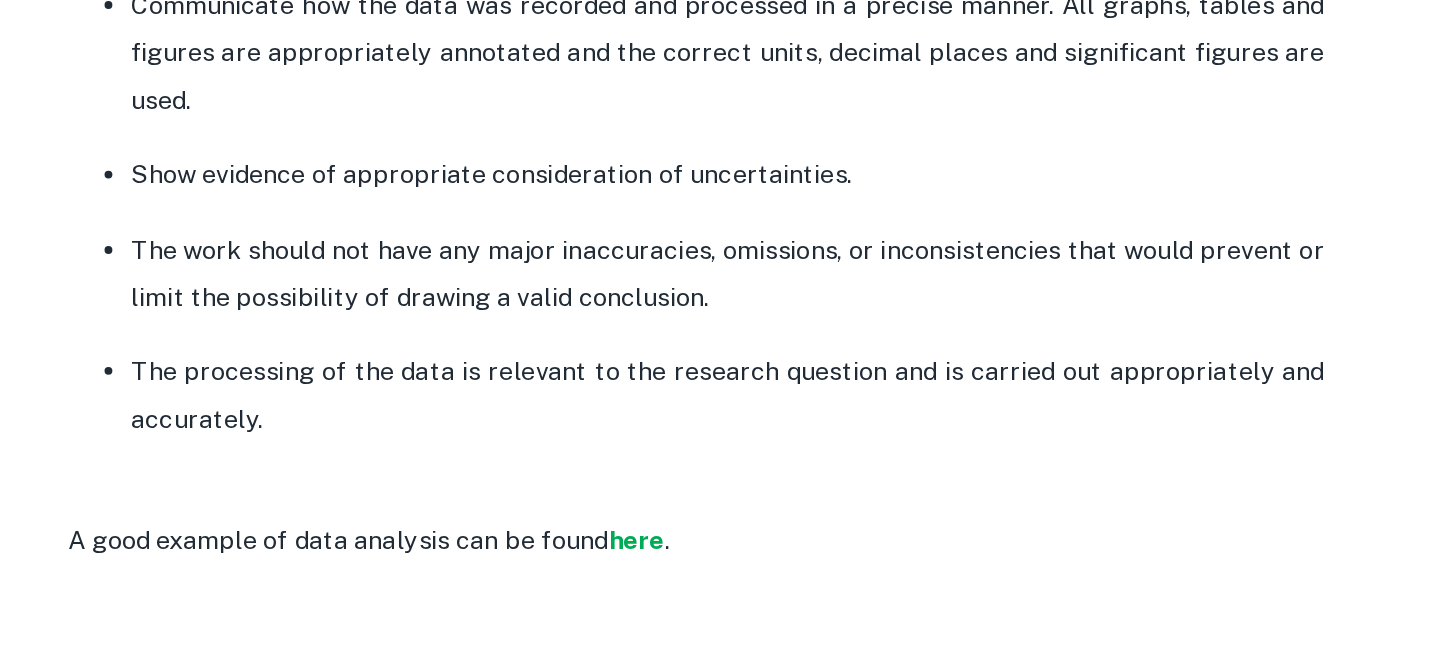 scroll, scrollTop: 2540, scrollLeft: 0, axis: vertical 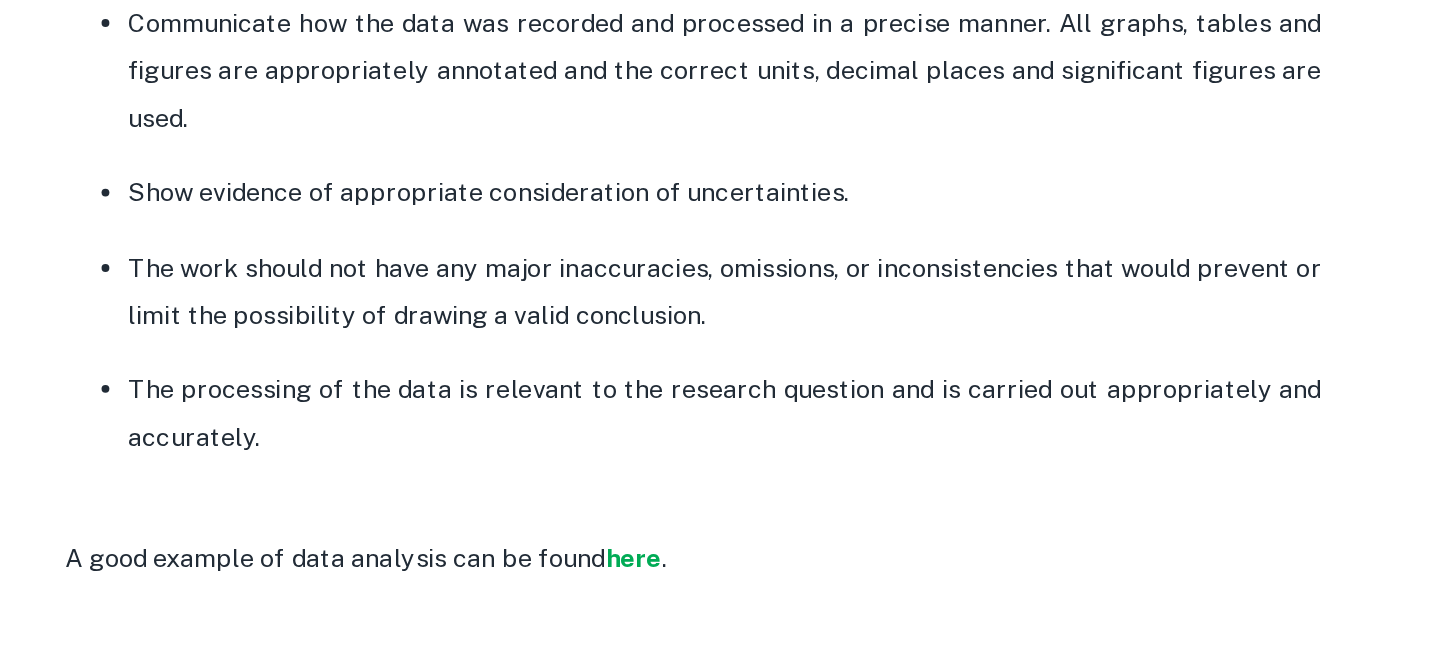 drag, startPoint x: 804, startPoint y: 274, endPoint x: 894, endPoint y: 299, distance: 93.40771 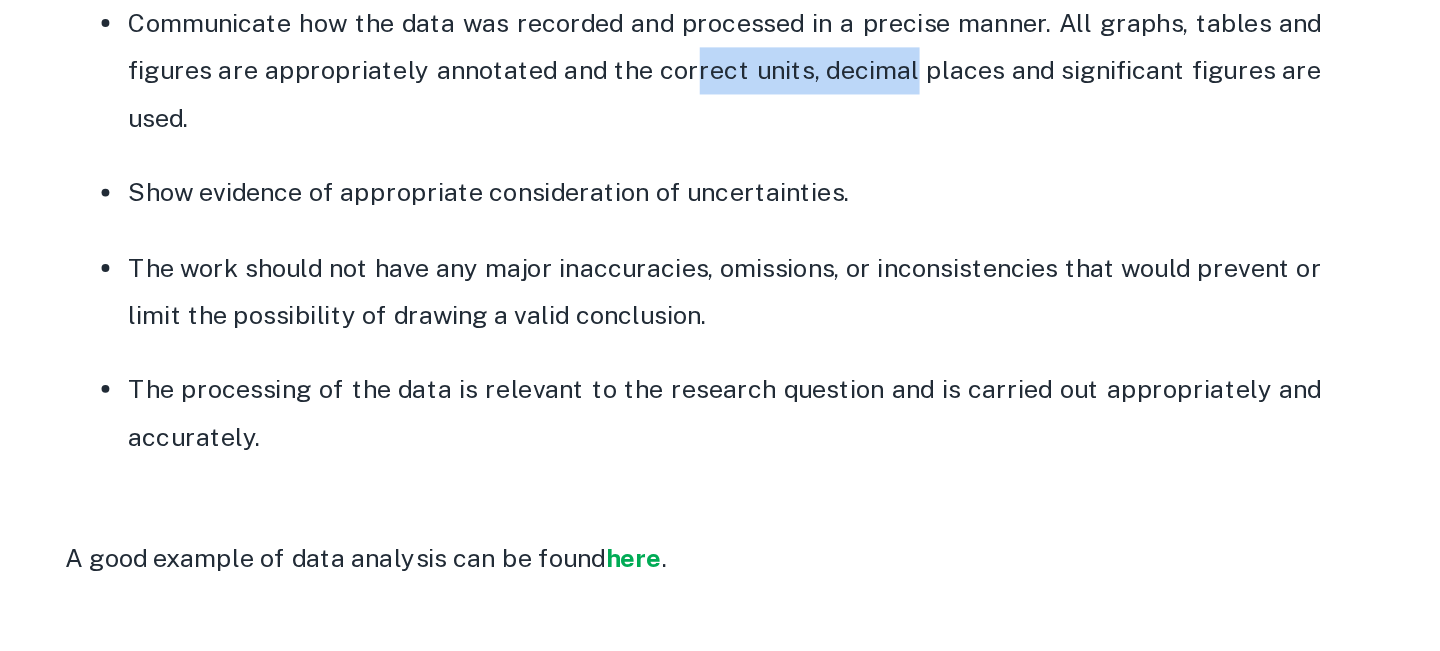 drag, startPoint x: 718, startPoint y: 271, endPoint x: 858, endPoint y: 272, distance: 140.00357 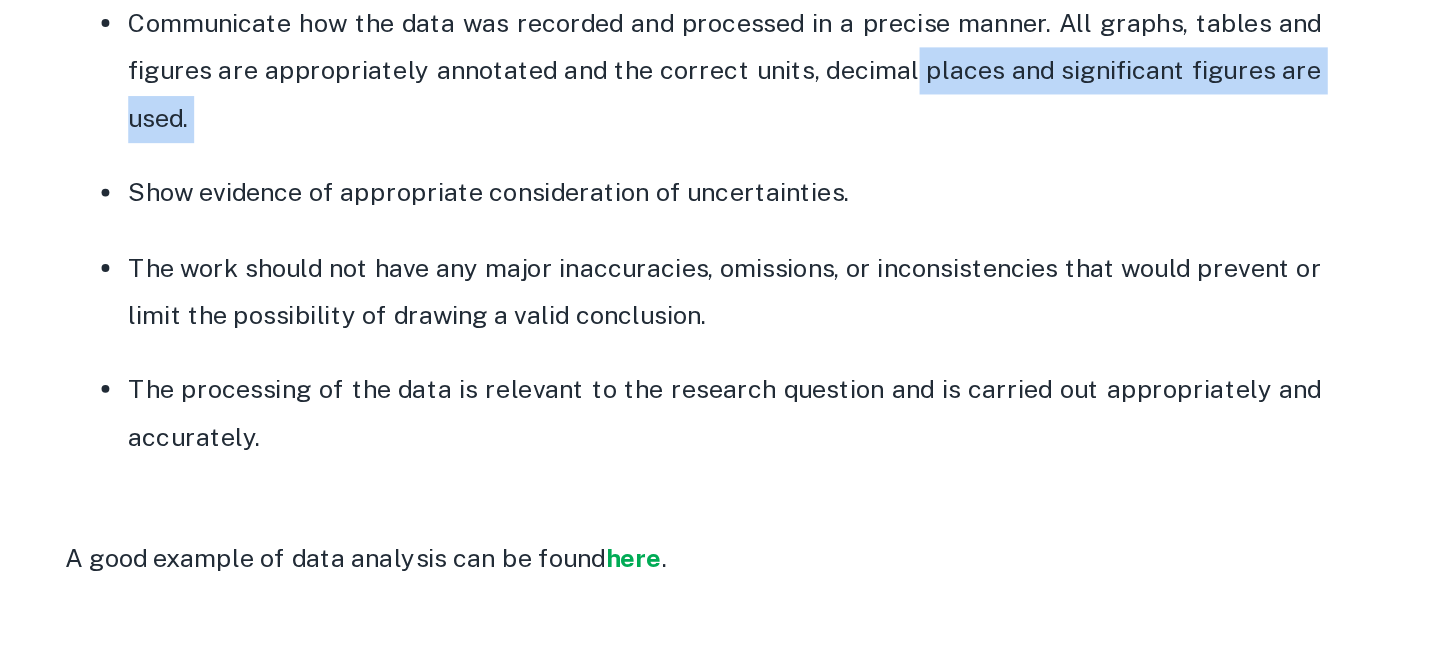 drag, startPoint x: 858, startPoint y: 272, endPoint x: 934, endPoint y: 302, distance: 81.706795 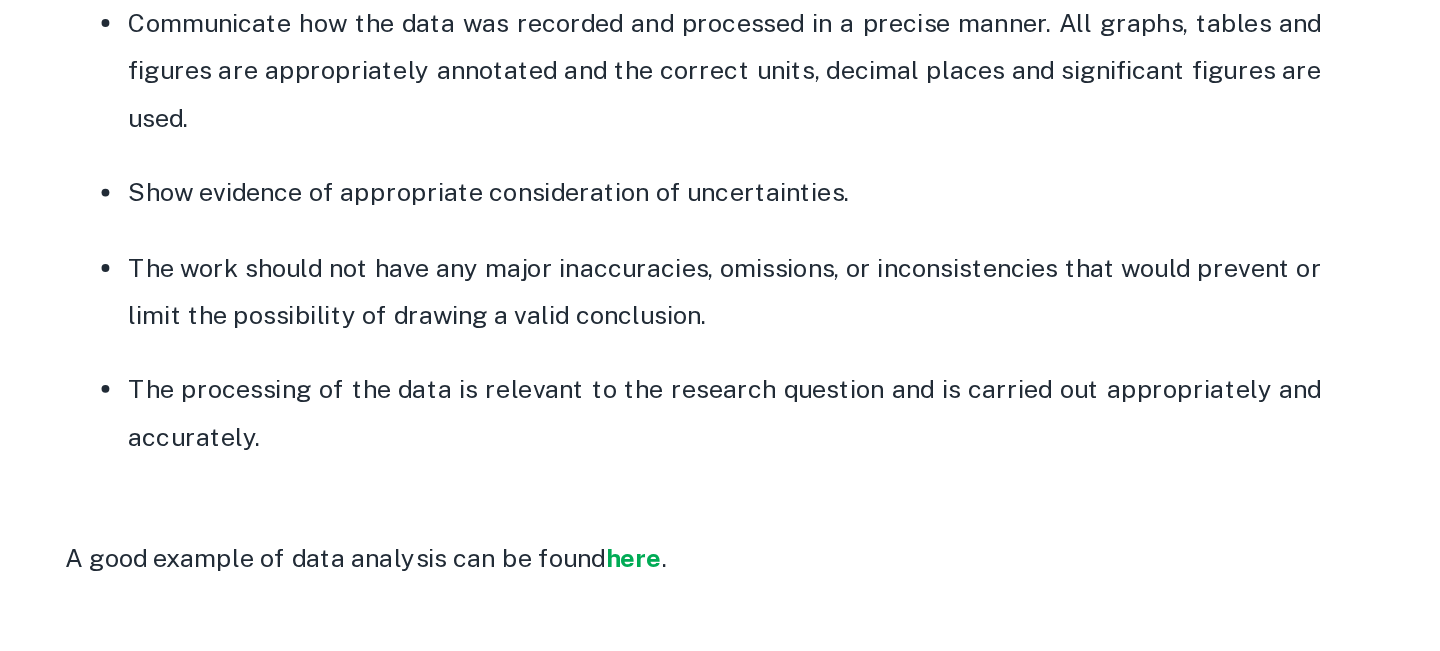 click on "Communicate how the data was recorded and processed in a precise manner. All graphs, tables and figures are appropriately annotated and the correct units, decimal places and significant figures are used." at bounding box center (740, 270) 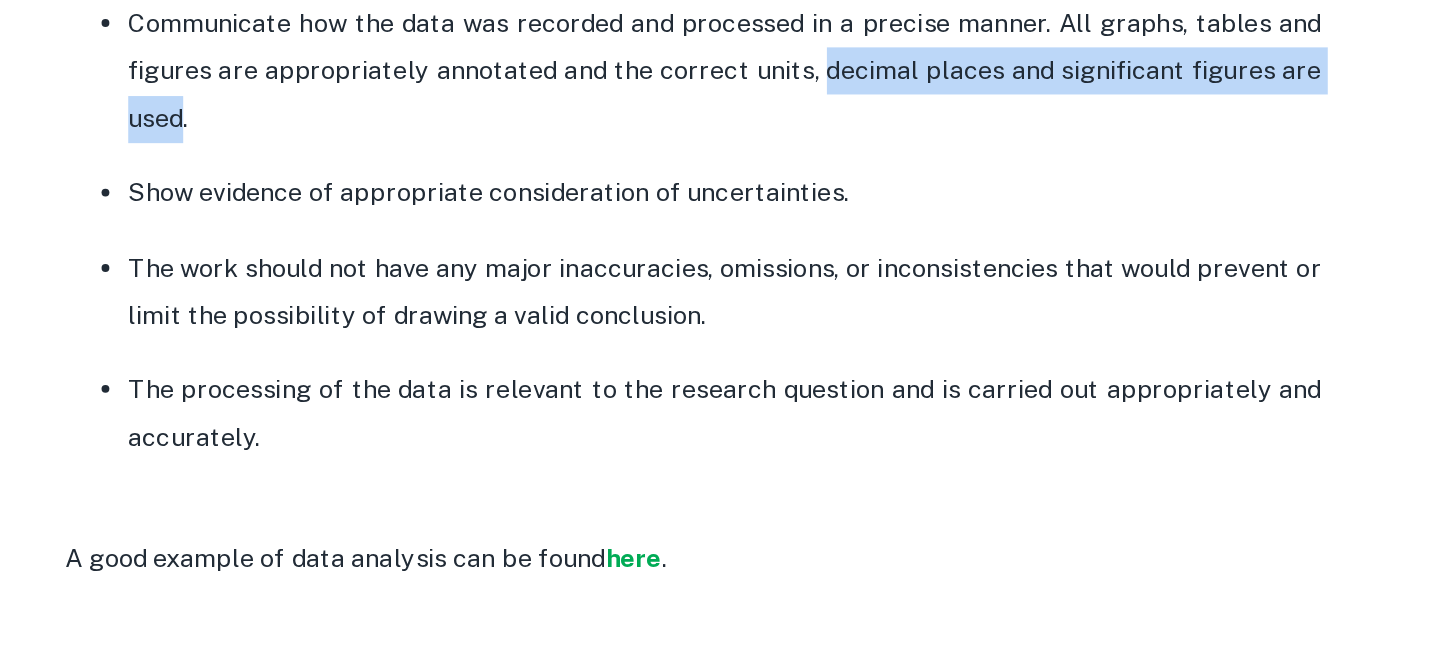 drag, startPoint x: 845, startPoint y: 264, endPoint x: 386, endPoint y: 299, distance: 460.3325 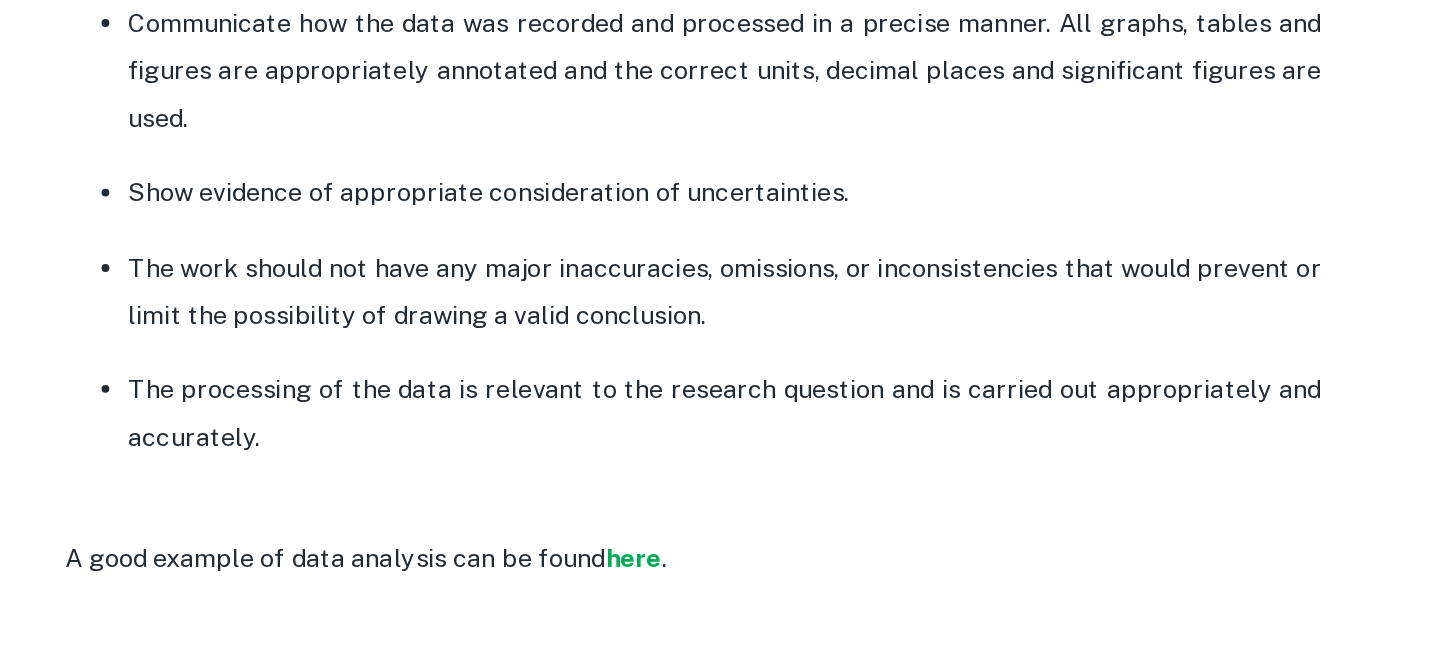 click on "Communicate how the data was recorded and processed in a precise manner. All graphs, tables and figures are appropriately annotated and the correct units, decimal places and significant figures are used." at bounding box center [740, 270] 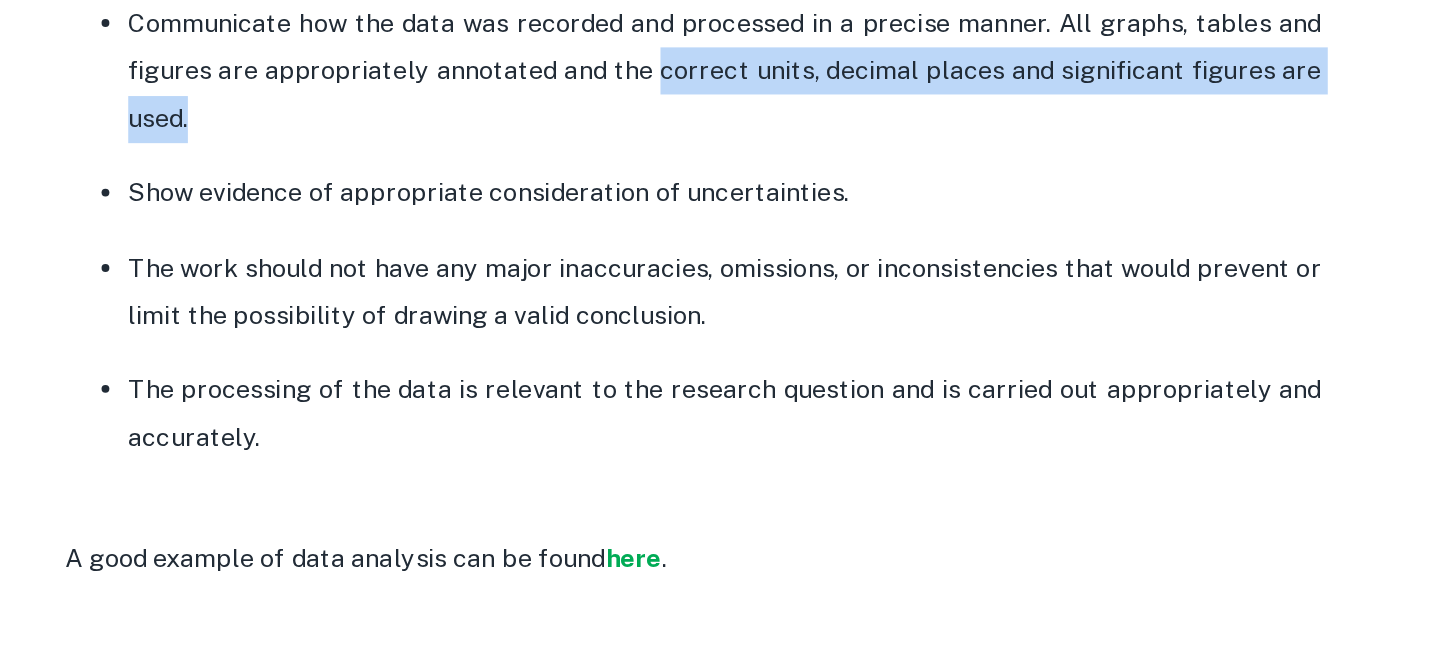 drag, startPoint x: 707, startPoint y: 271, endPoint x: 394, endPoint y: 297, distance: 314.078 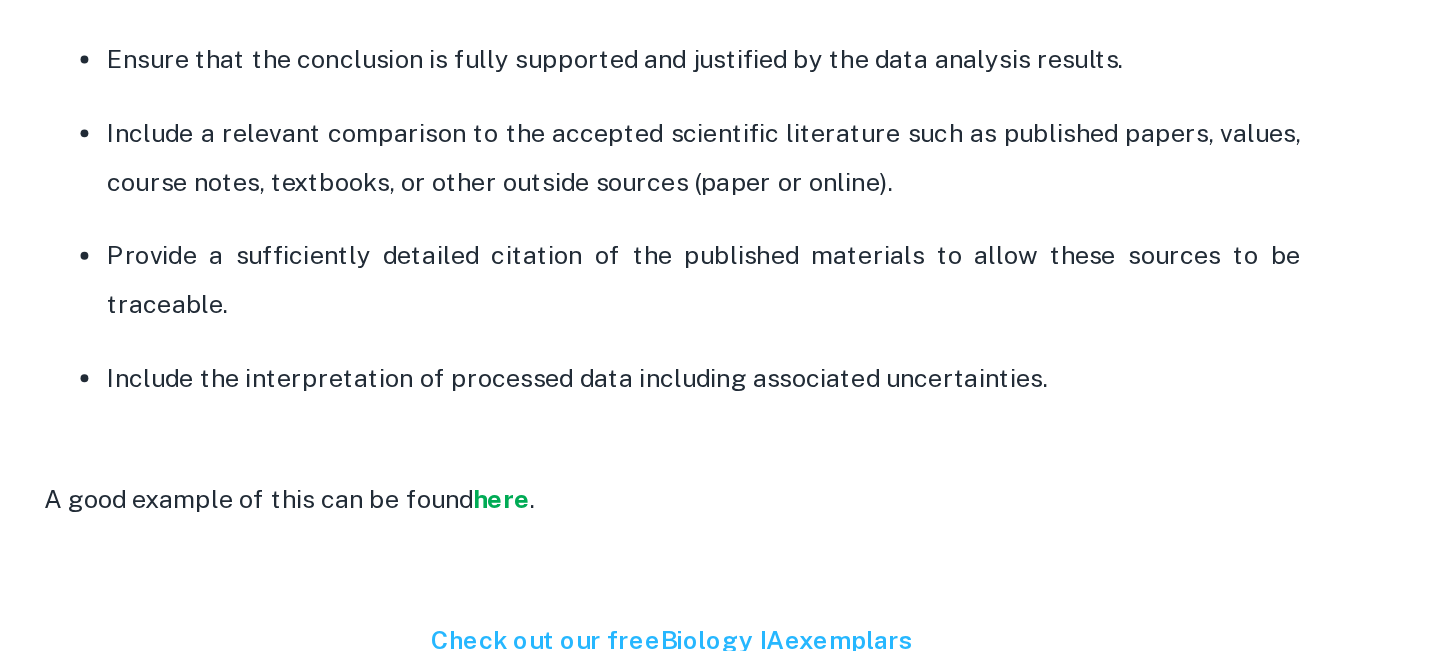 scroll, scrollTop: 3313, scrollLeft: 0, axis: vertical 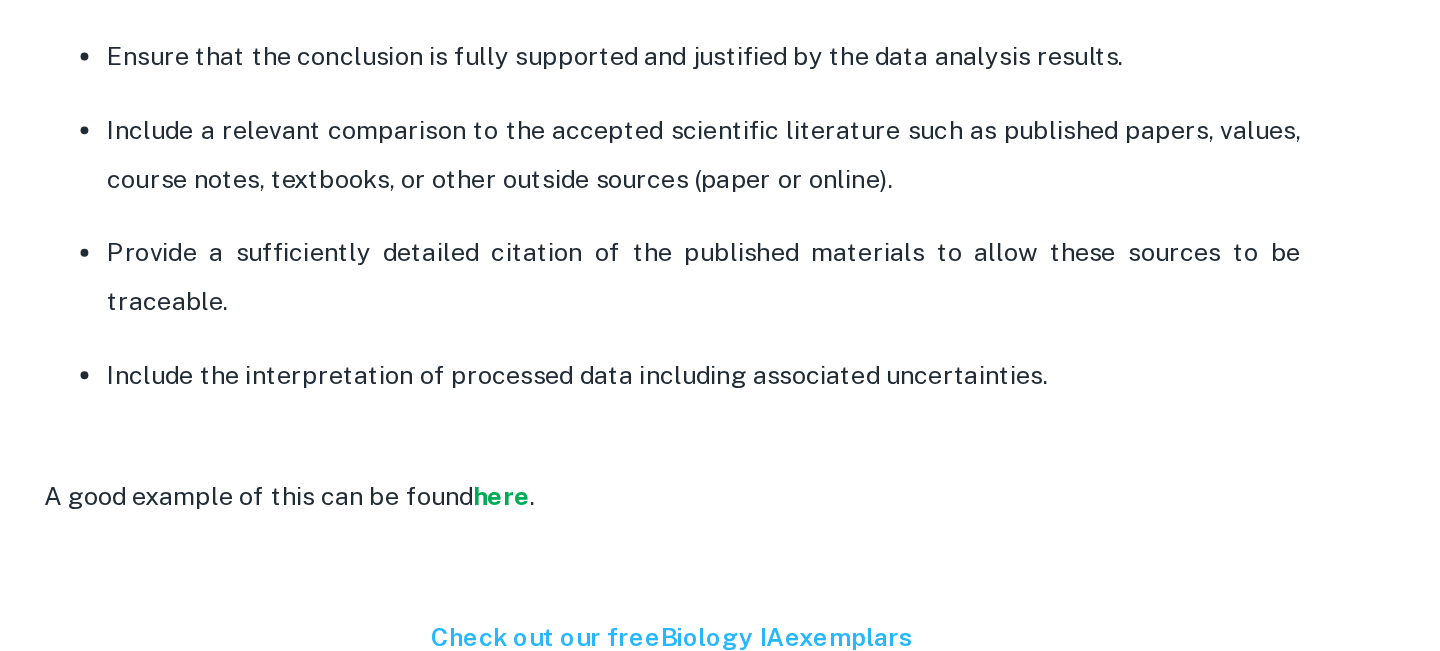 click on "Ensure that the conclusion is fully supported and justified by the data analysis results." at bounding box center (740, 273) 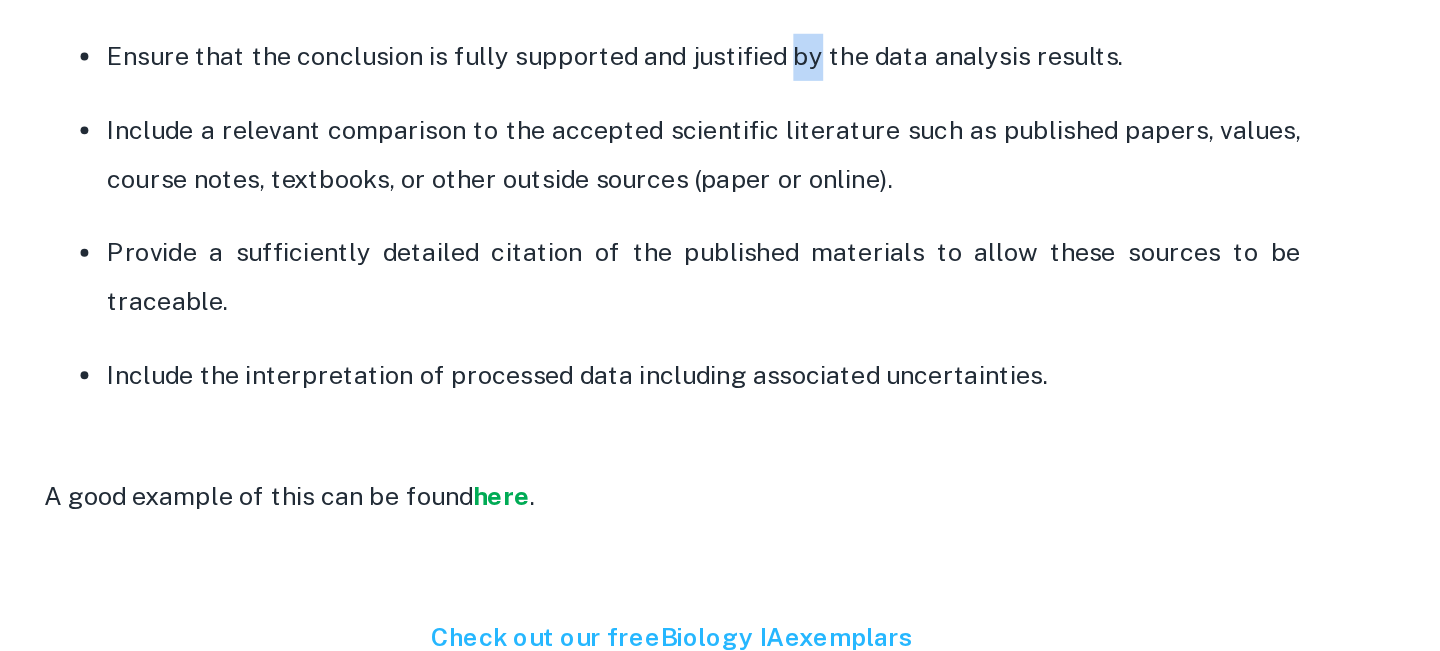click on "Ensure that the conclusion is fully supported and justified by the data analysis results." at bounding box center (740, 273) 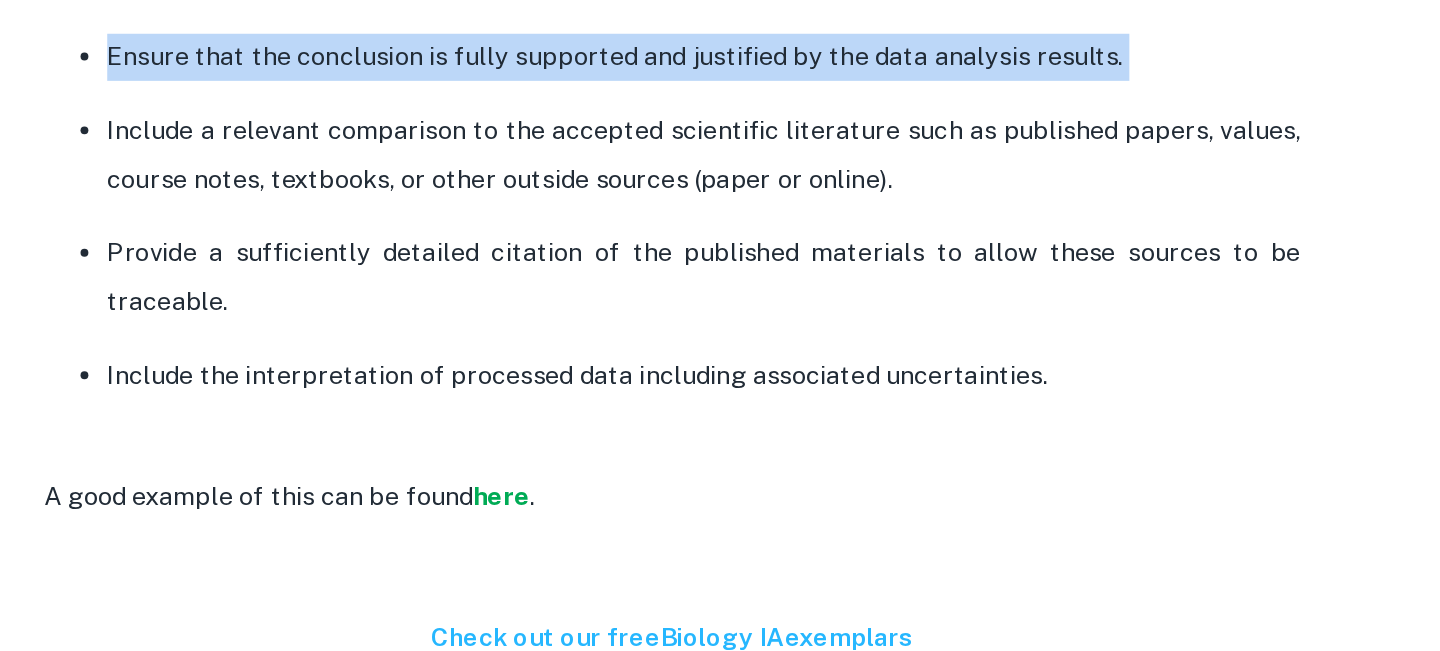 click on "Ensure that the conclusion is fully supported and justified by the data analysis results." at bounding box center [740, 273] 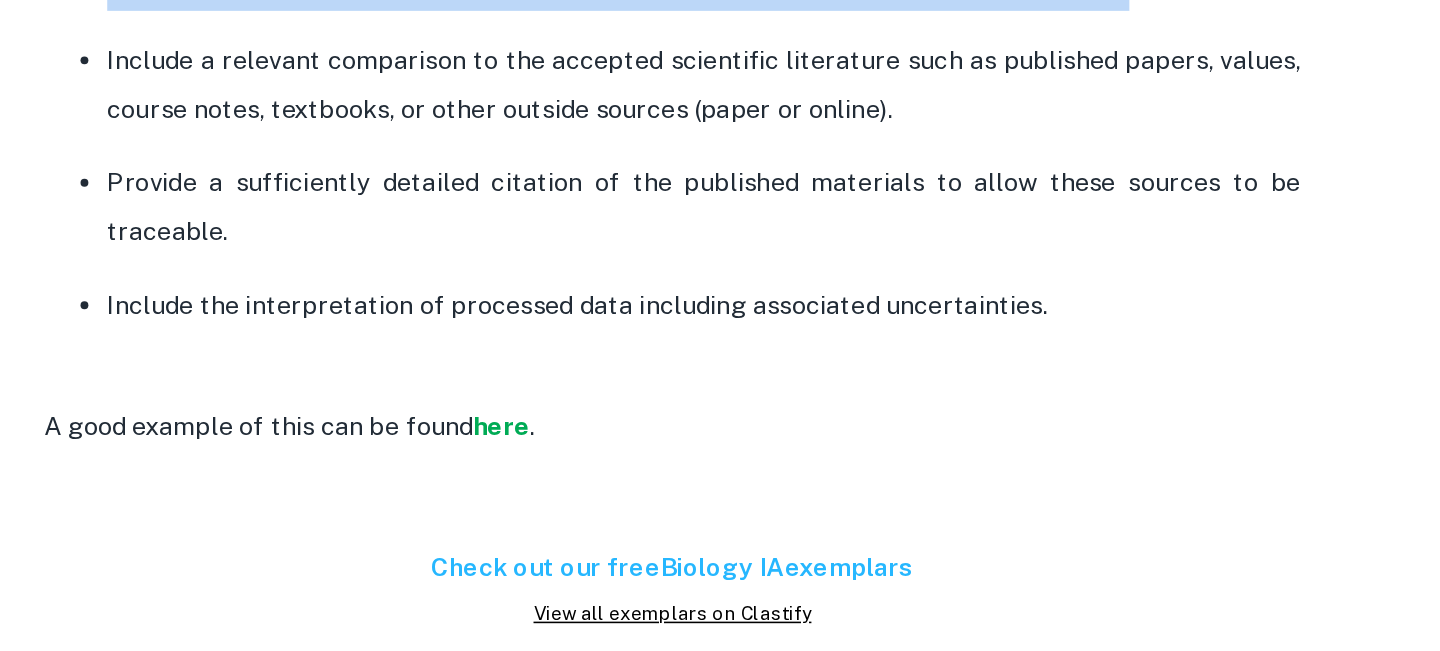 scroll, scrollTop: 3358, scrollLeft: 0, axis: vertical 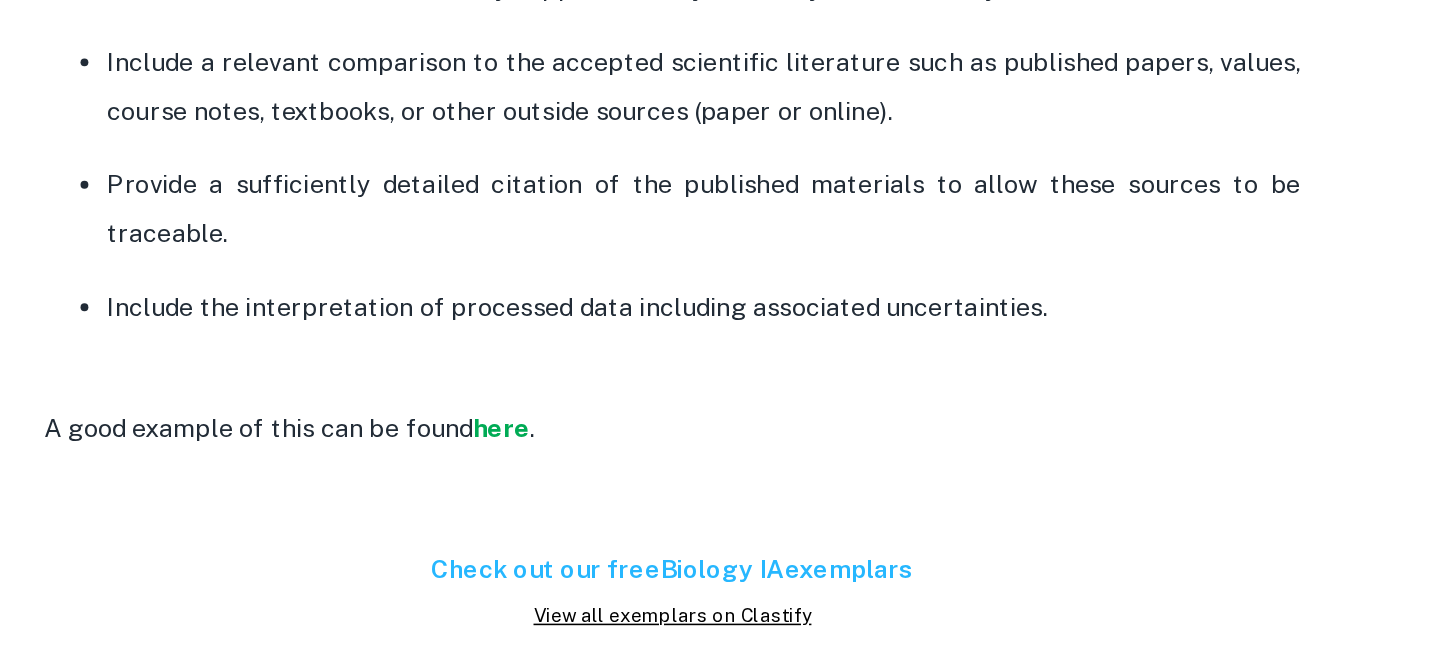 click on "Include a relevant comparison to the accepted scientific literature such as published papers, values, course notes, textbooks, or other outside sources (paper or online)." at bounding box center (740, 290) 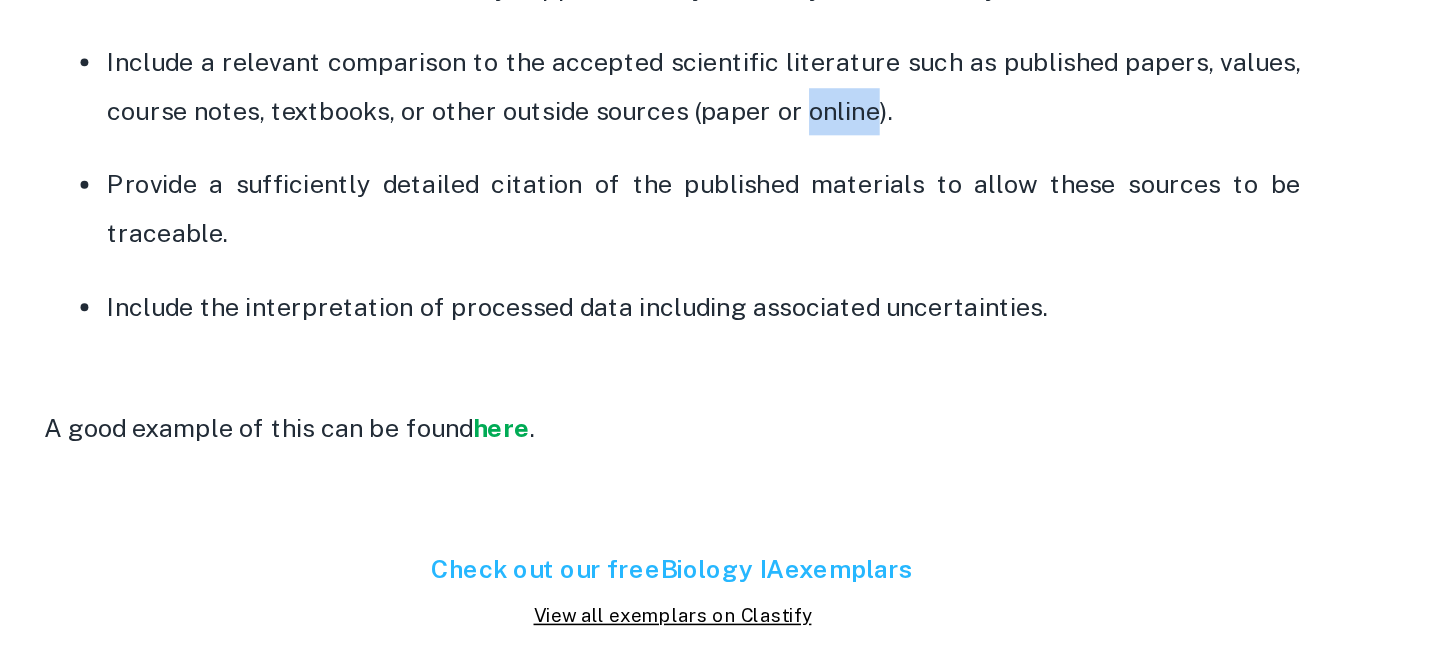 click on "Include a relevant comparison to the accepted scientific literature such as published papers, values, course notes, textbooks, or other outside sources (paper or online)." at bounding box center (740, 290) 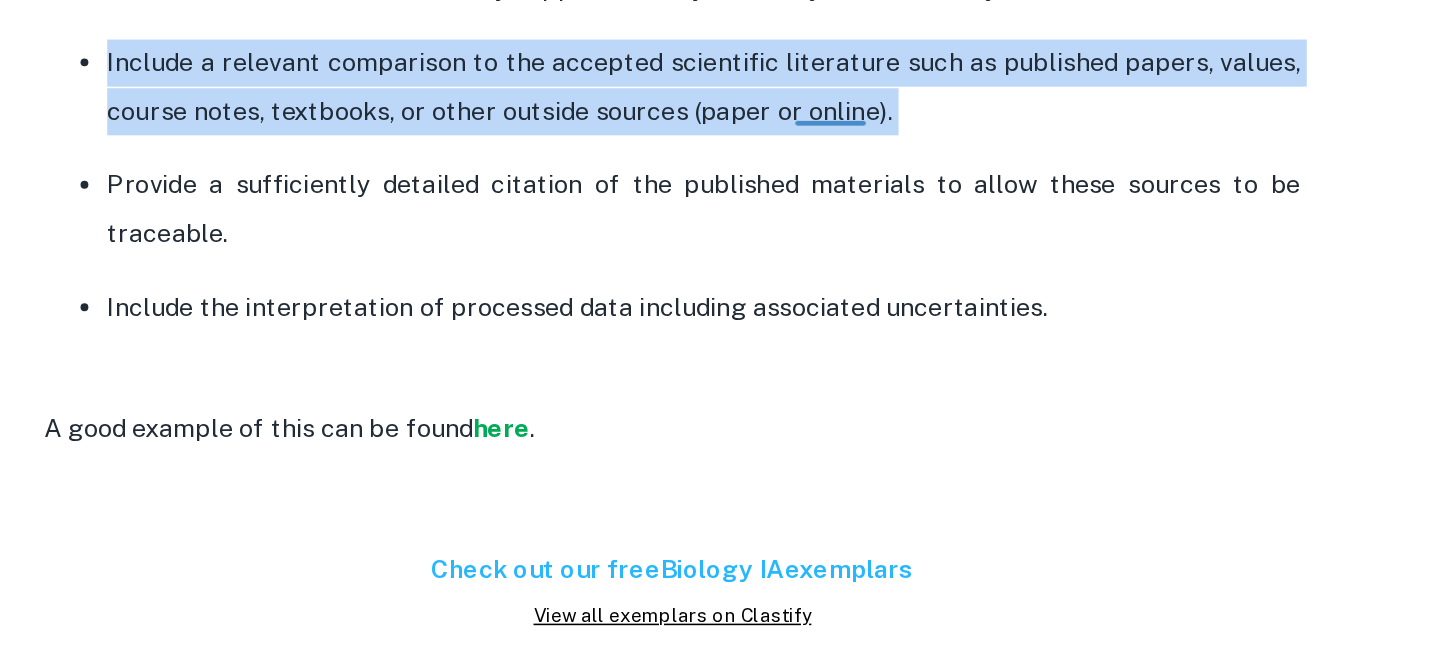 click on "Include a relevant comparison to the accepted scientific literature such as published papers, values, course notes, textbooks, or other outside sources (paper or online)." at bounding box center (740, 290) 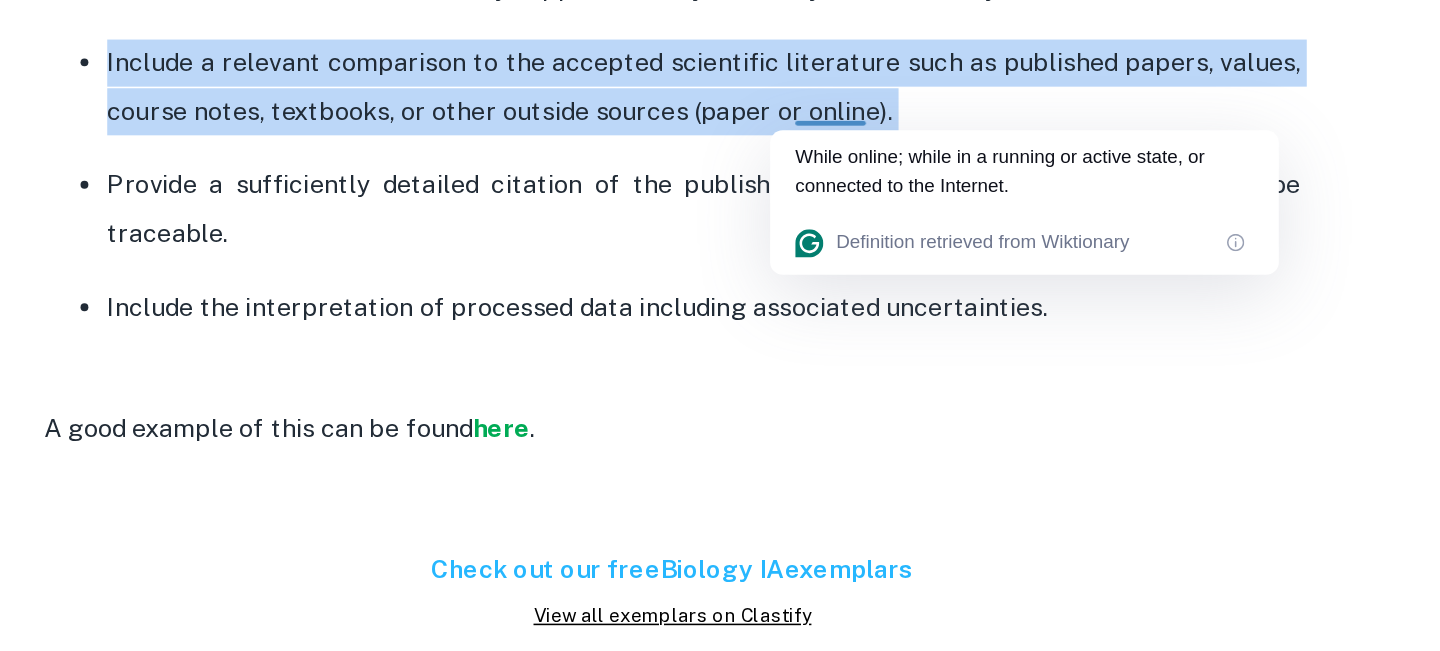click on "Include a relevant comparison to the accepted scientific literature such as published papers, values, course notes, textbooks, or other outside sources (paper or online)." at bounding box center (740, 290) 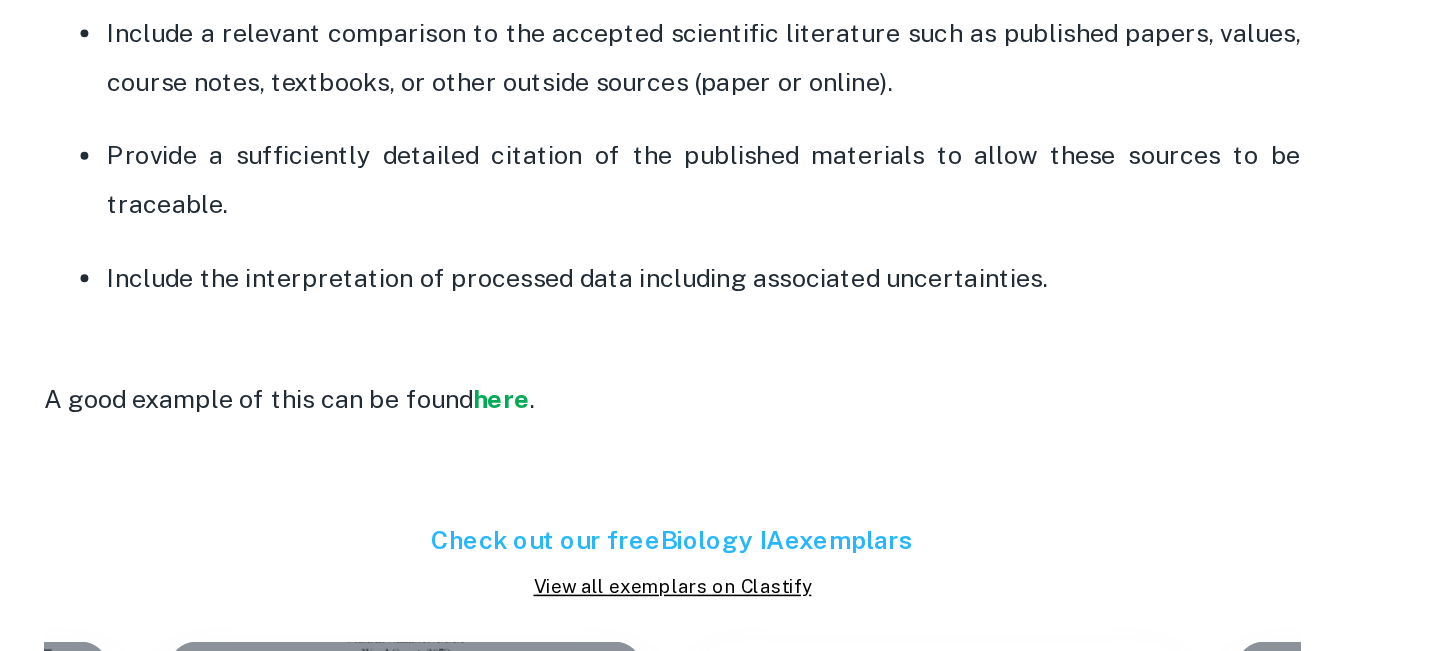 scroll, scrollTop: 3376, scrollLeft: 0, axis: vertical 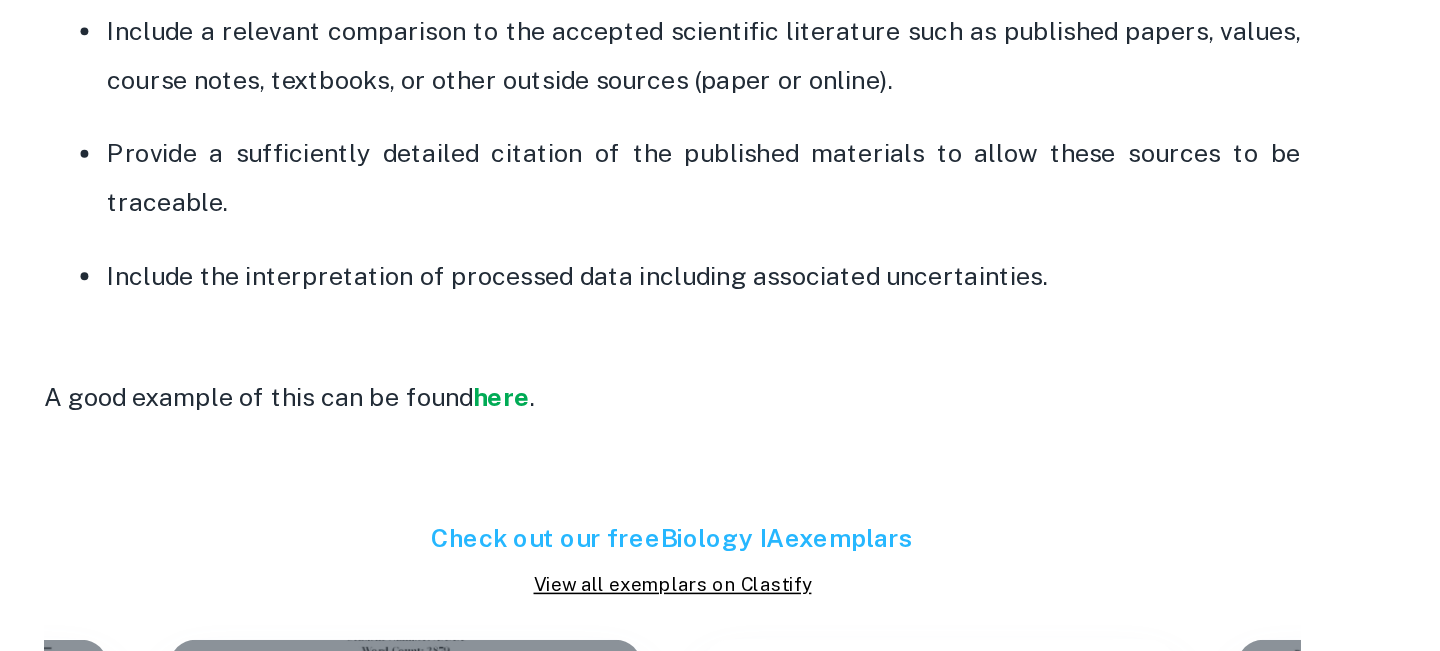 click on "Include a relevant comparison to the accepted scientific literature such as published papers, values, course notes, textbooks, or other outside sources (paper or online)." at bounding box center (740, 272) 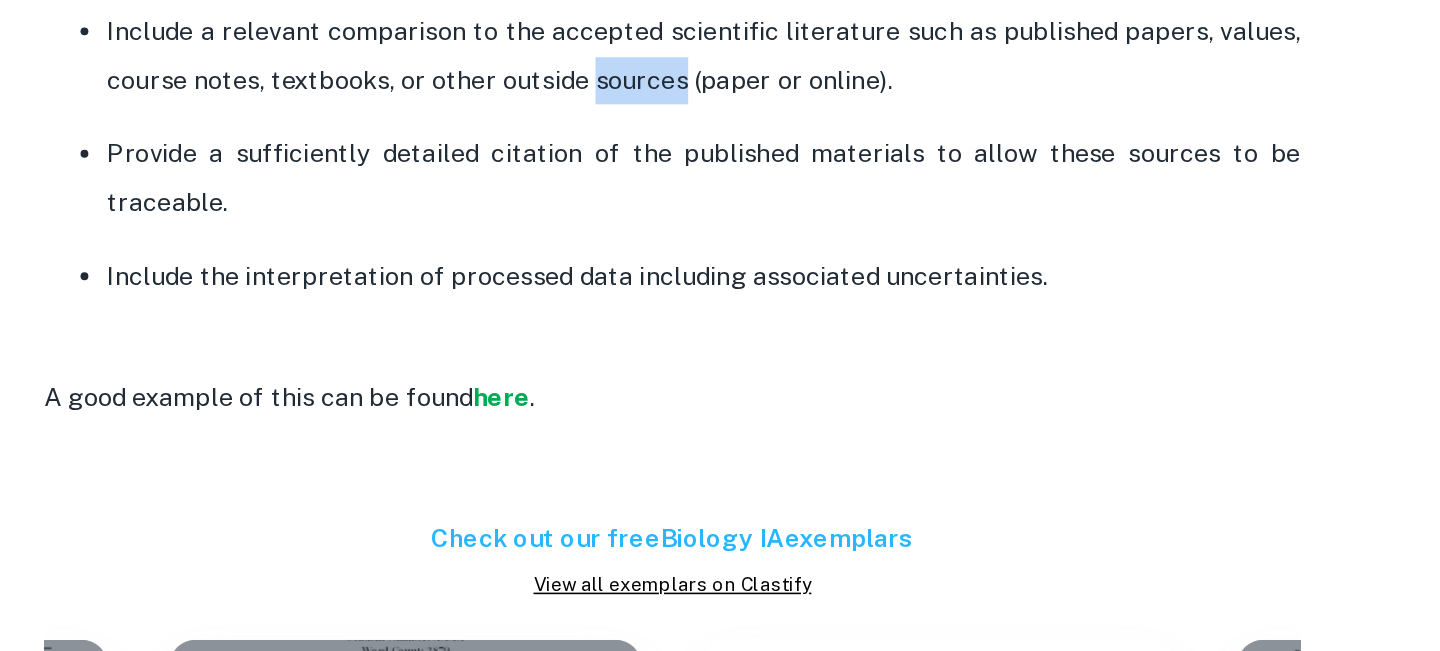 click on "Include a relevant comparison to the accepted scientific literature such as published papers, values, course notes, textbooks, or other outside sources (paper or online)." at bounding box center (740, 272) 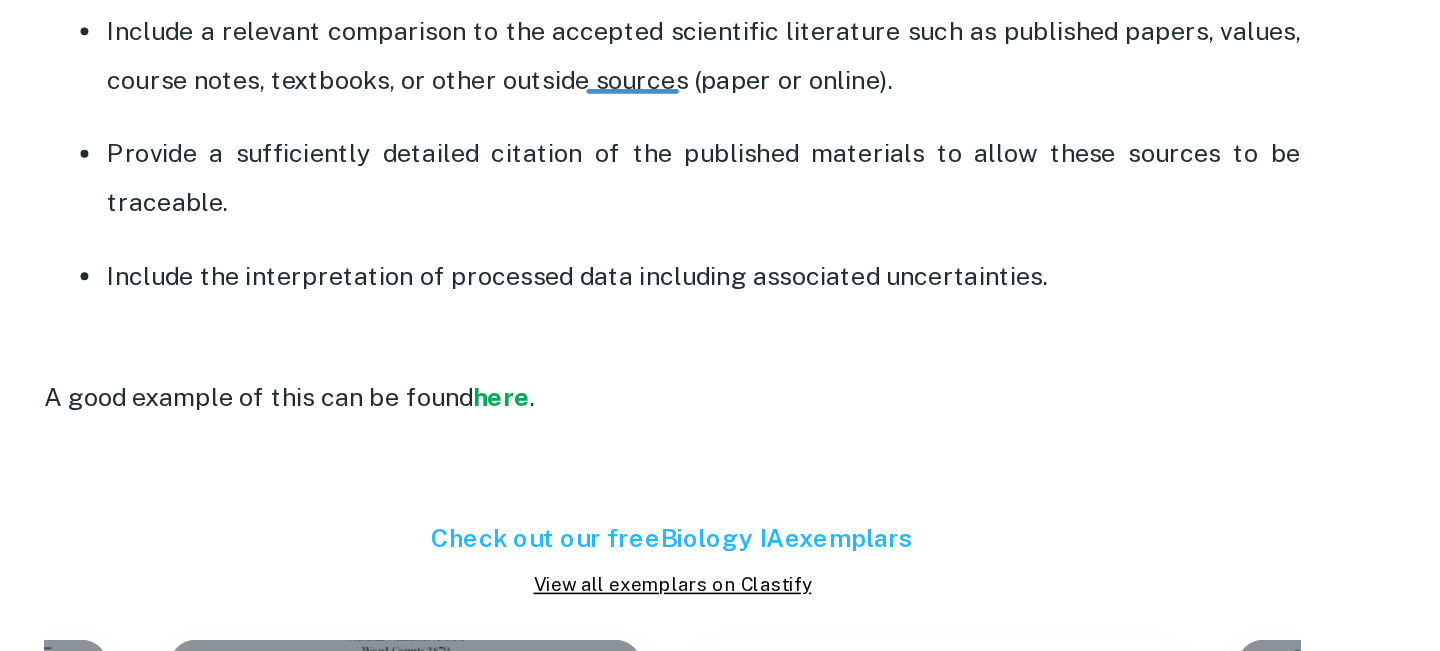click 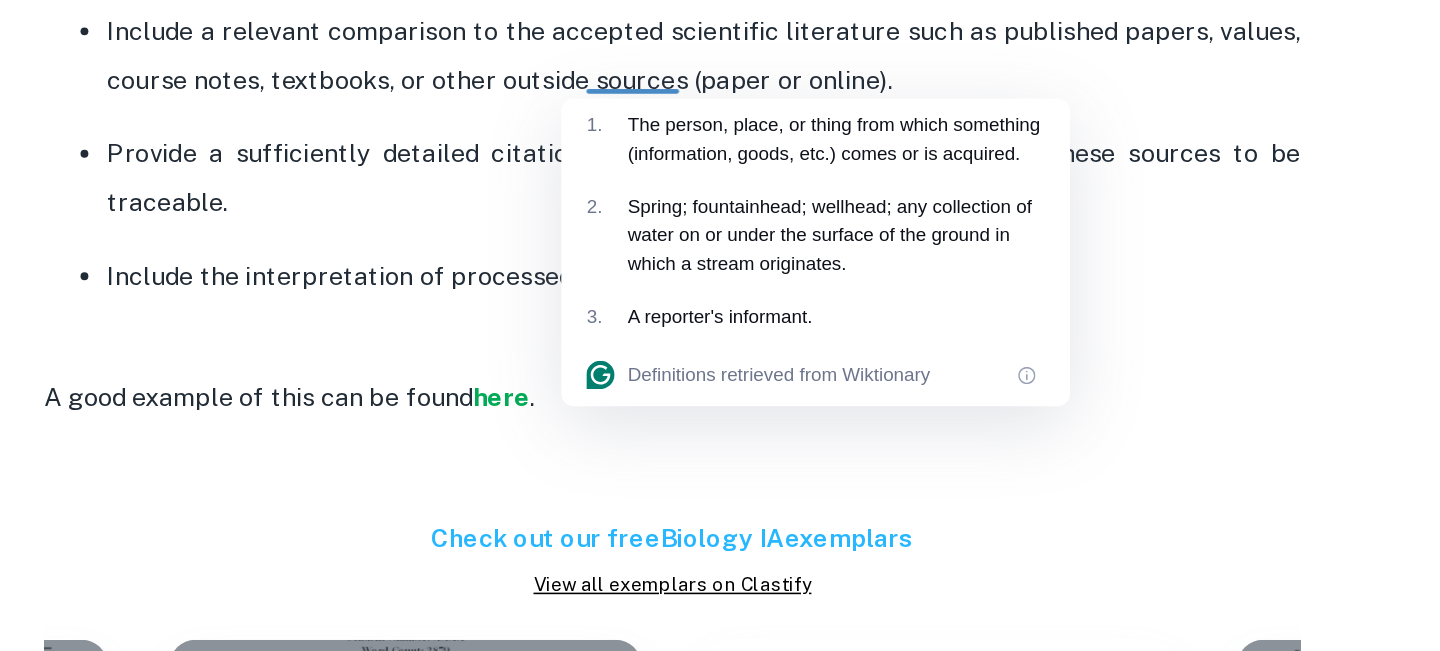 click on "Include a relevant comparison to the accepted scientific literature such as published papers, values, course notes, textbooks, or other outside sources (paper or online)." at bounding box center [740, 272] 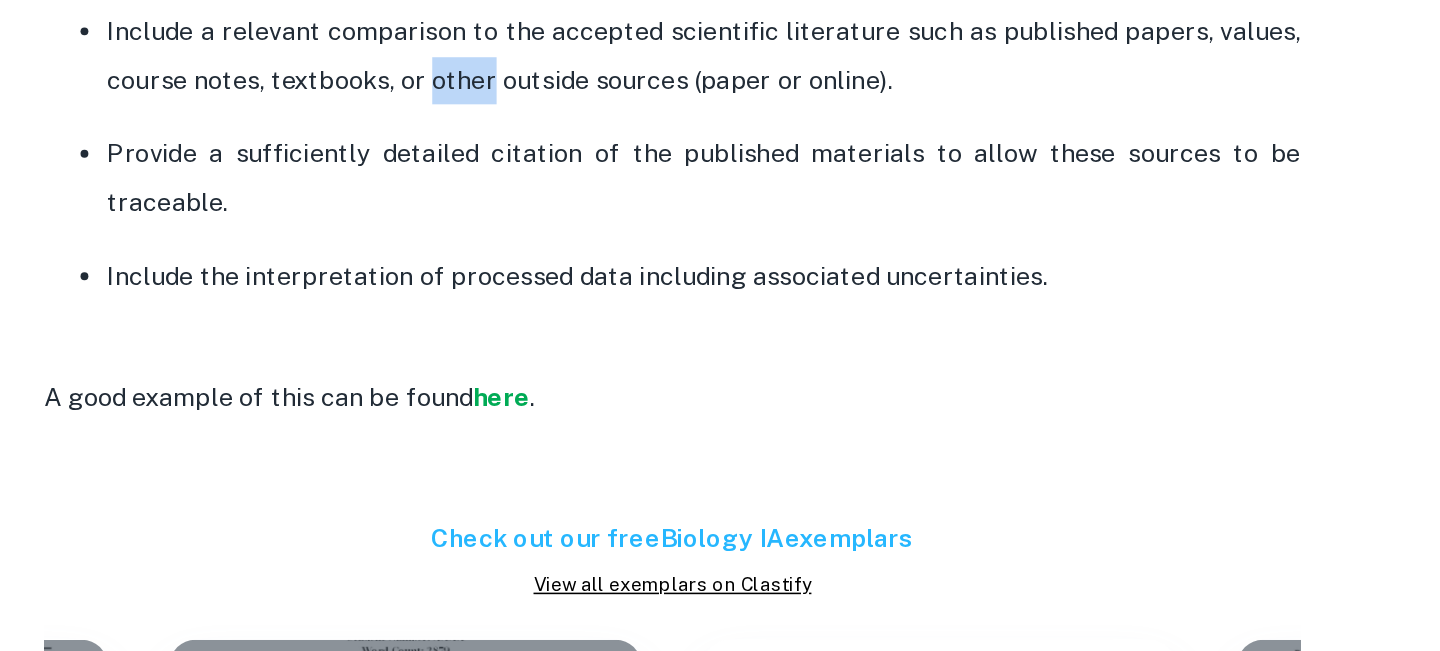 click on "Include a relevant comparison to the accepted scientific literature such as published papers, values, course notes, textbooks, or other outside sources (paper or online)." at bounding box center (740, 272) 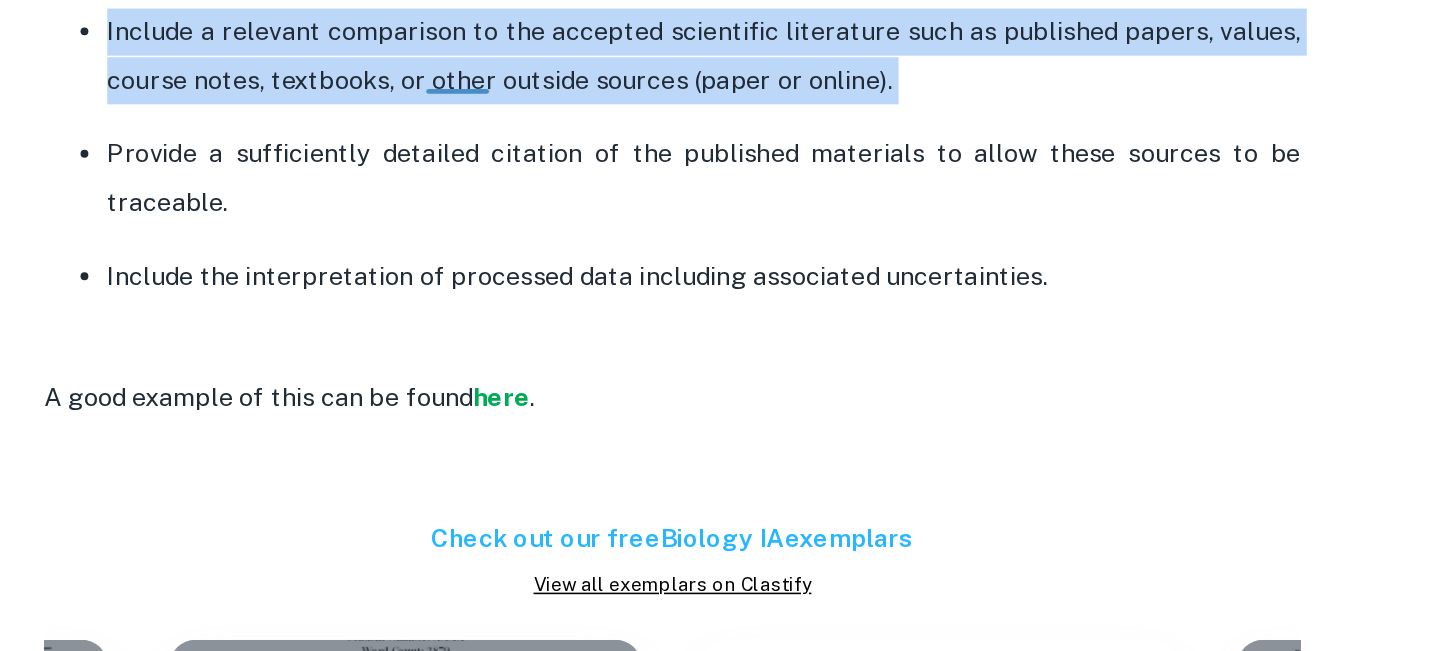 click on "Include a relevant comparison to the accepted scientific literature such as published papers, values, course notes, textbooks, or other outside sources (paper or online)." at bounding box center (740, 272) 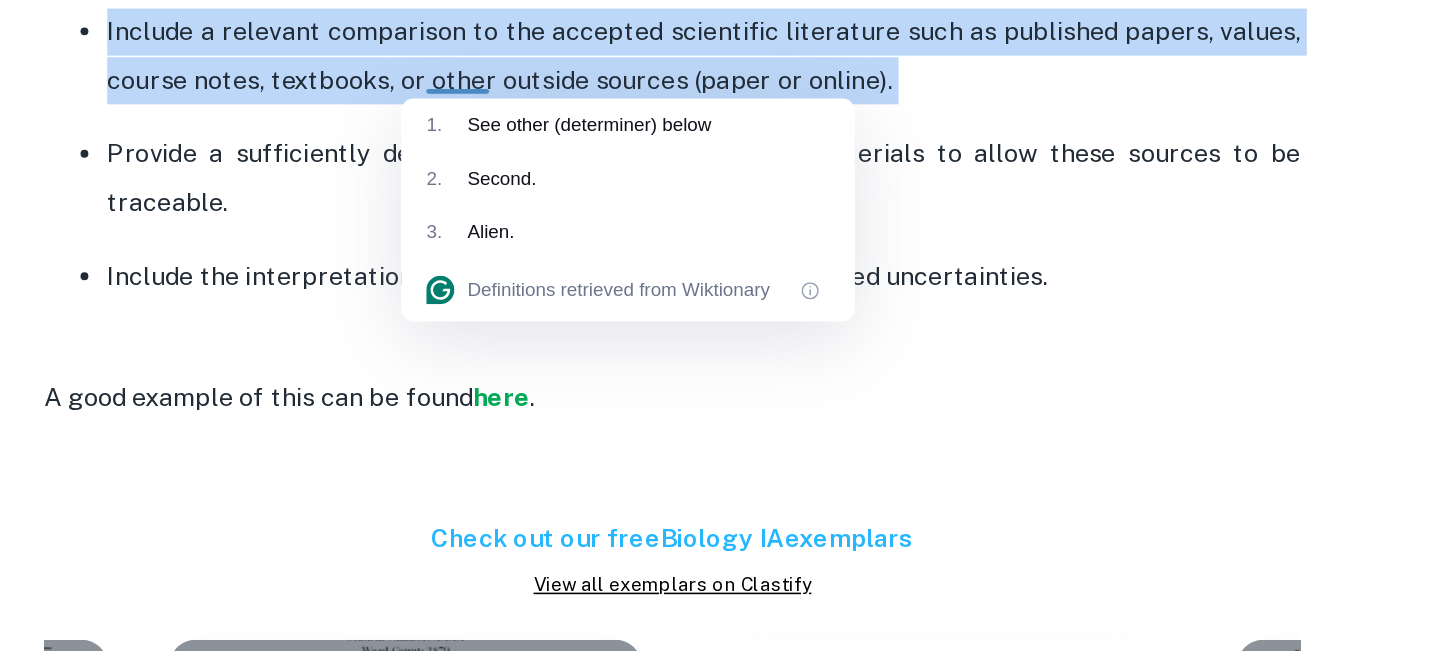 copy on "Include a relevant comparison to the accepted scientific literature such as published papers, values, course notes, textbooks, or other outside sources (paper or online)." 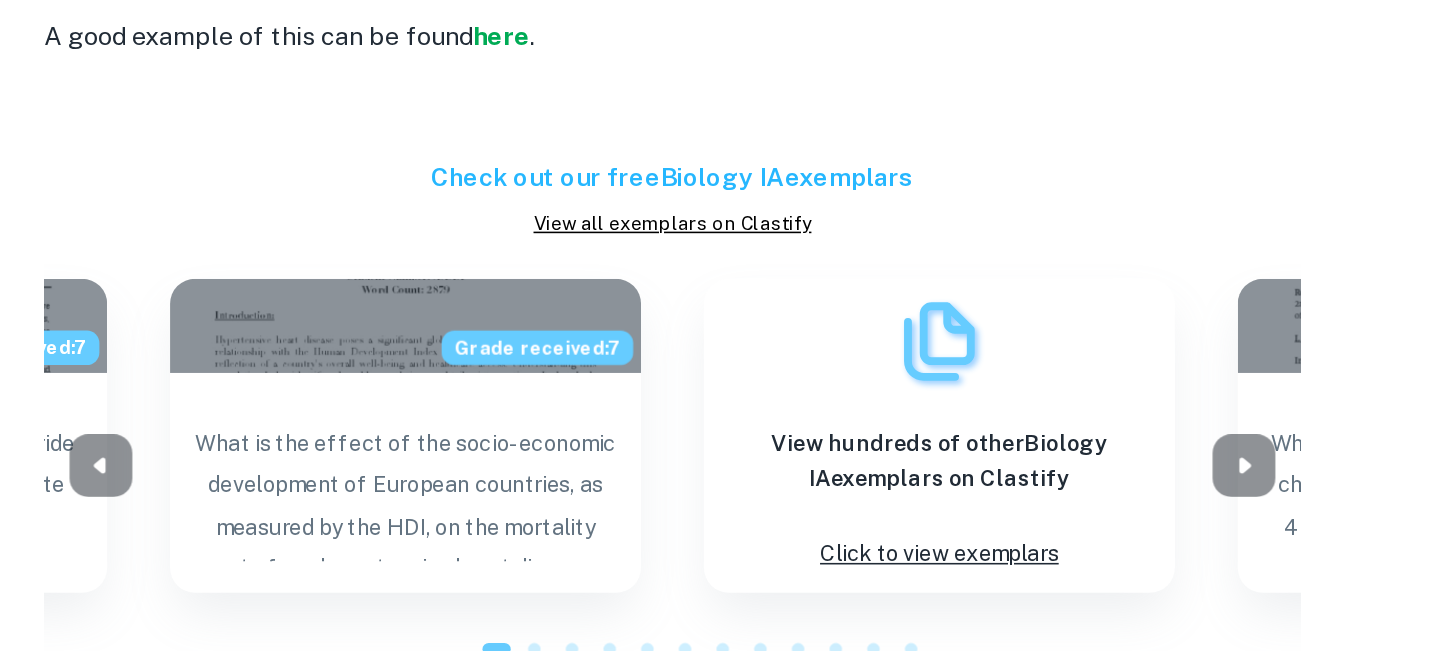 scroll, scrollTop: 3602, scrollLeft: 0, axis: vertical 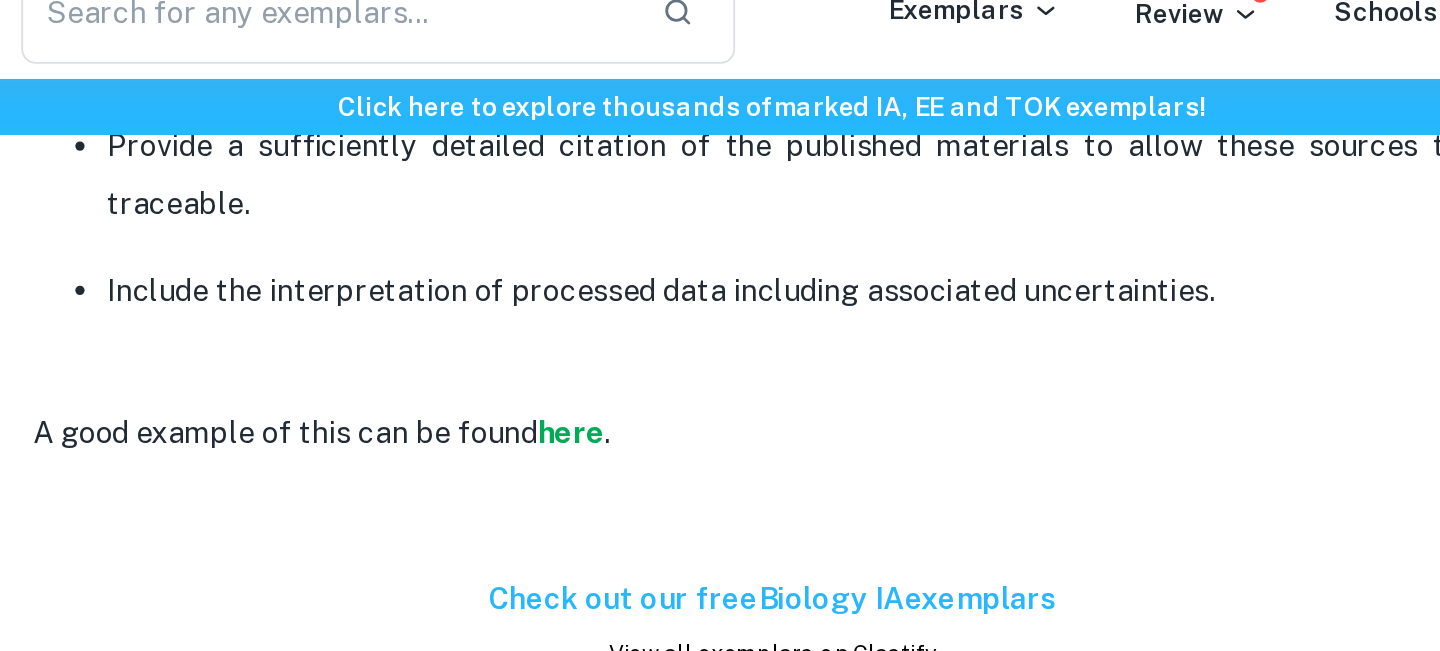 click on "Include the interpretation of processed data including associated uncertainties." at bounding box center [740, 187] 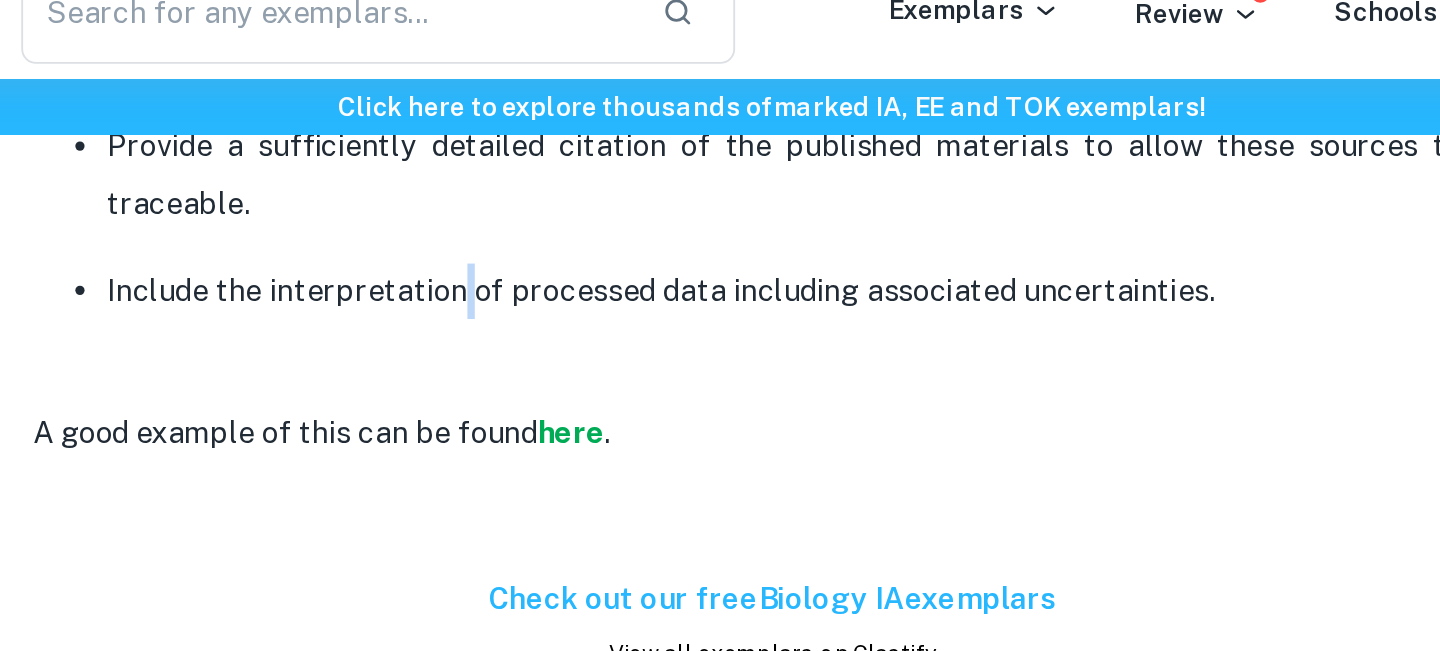 click on "Include the interpretation of processed data including associated uncertainties." at bounding box center (740, 187) 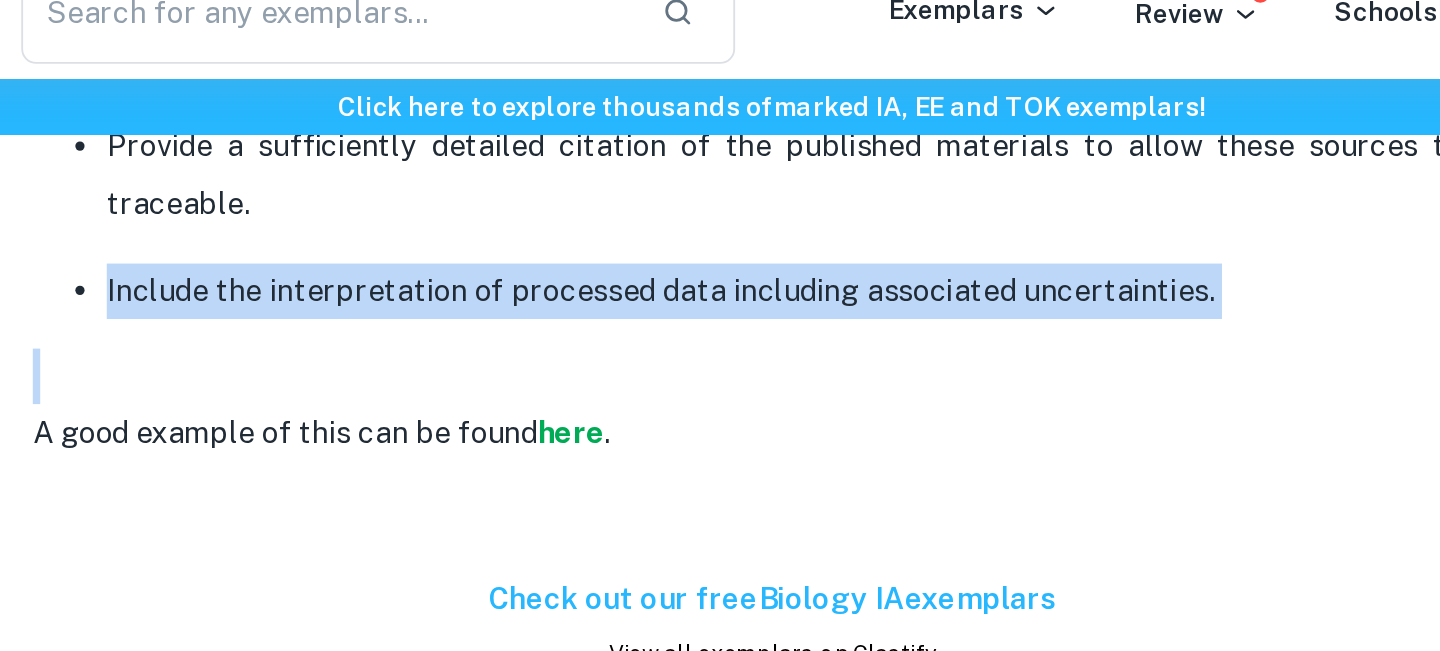 click on "Include the interpretation of processed data including associated uncertainties." at bounding box center (740, 187) 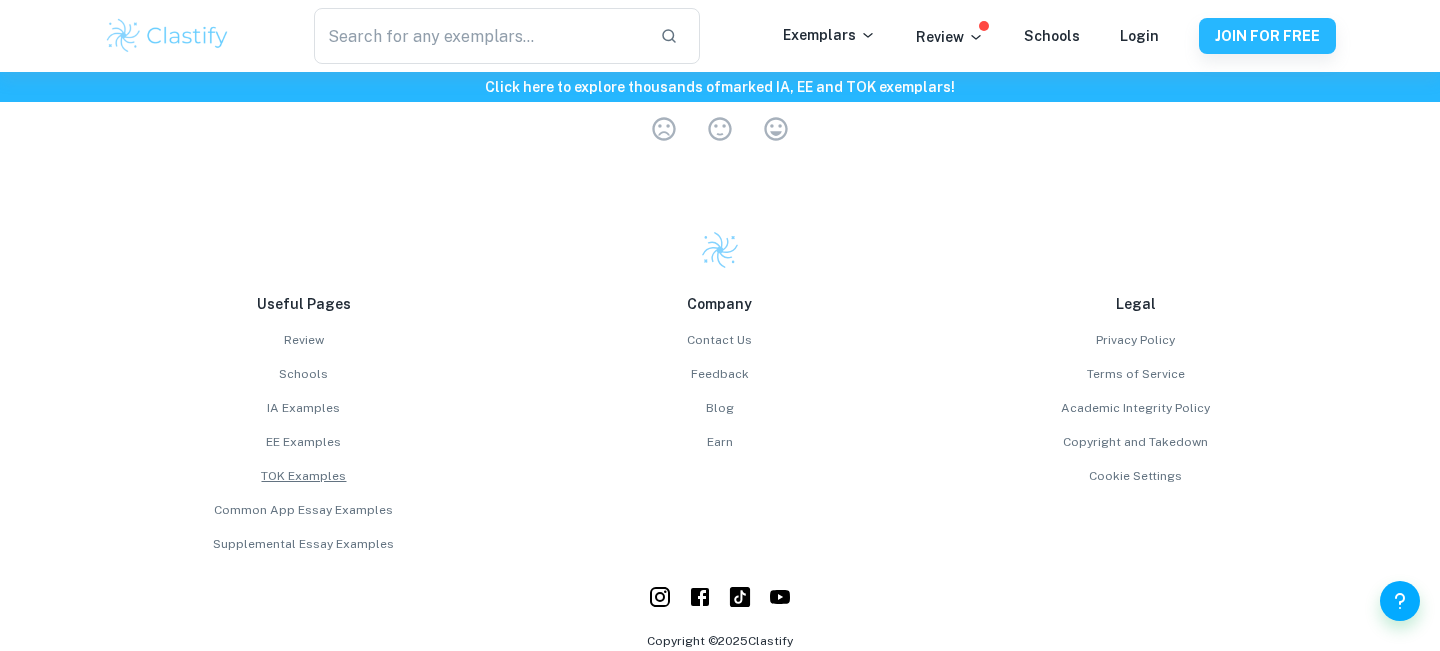 scroll, scrollTop: 6059, scrollLeft: 0, axis: vertical 